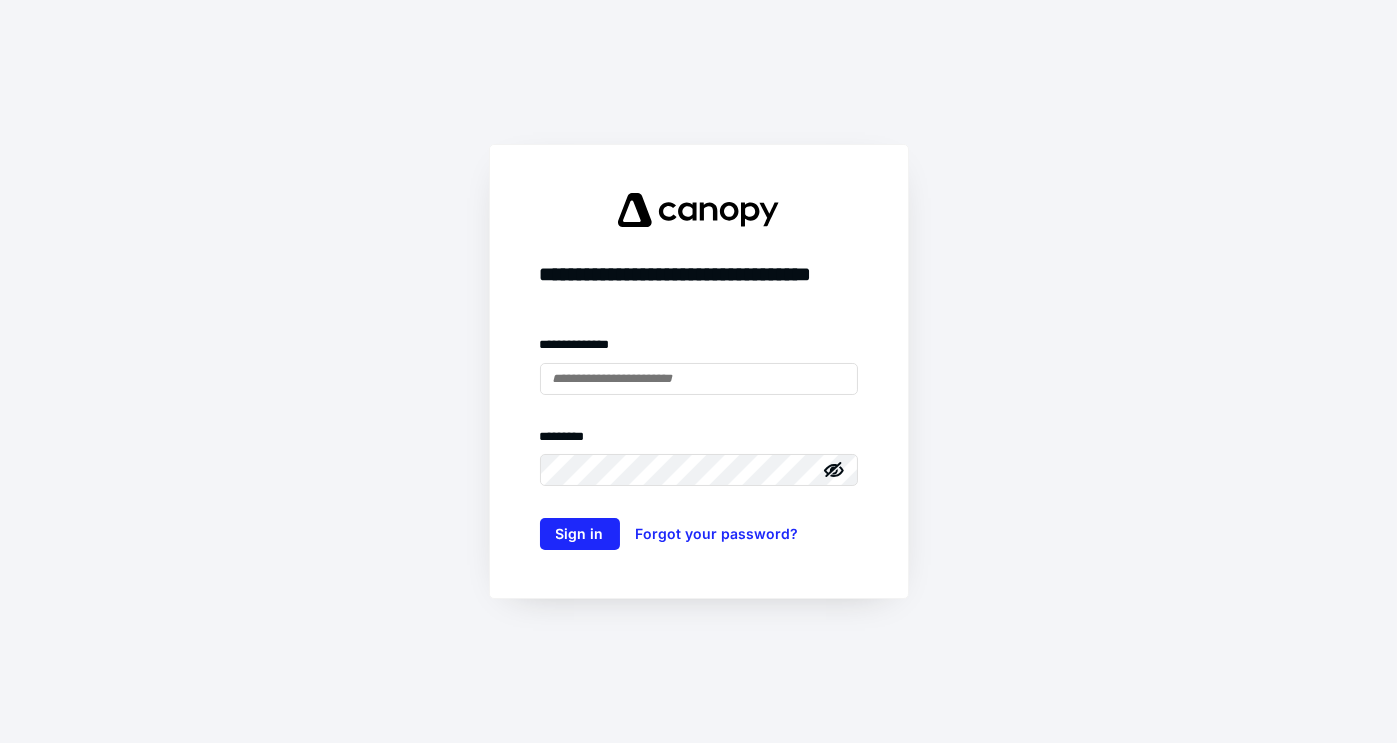 scroll, scrollTop: 0, scrollLeft: 0, axis: both 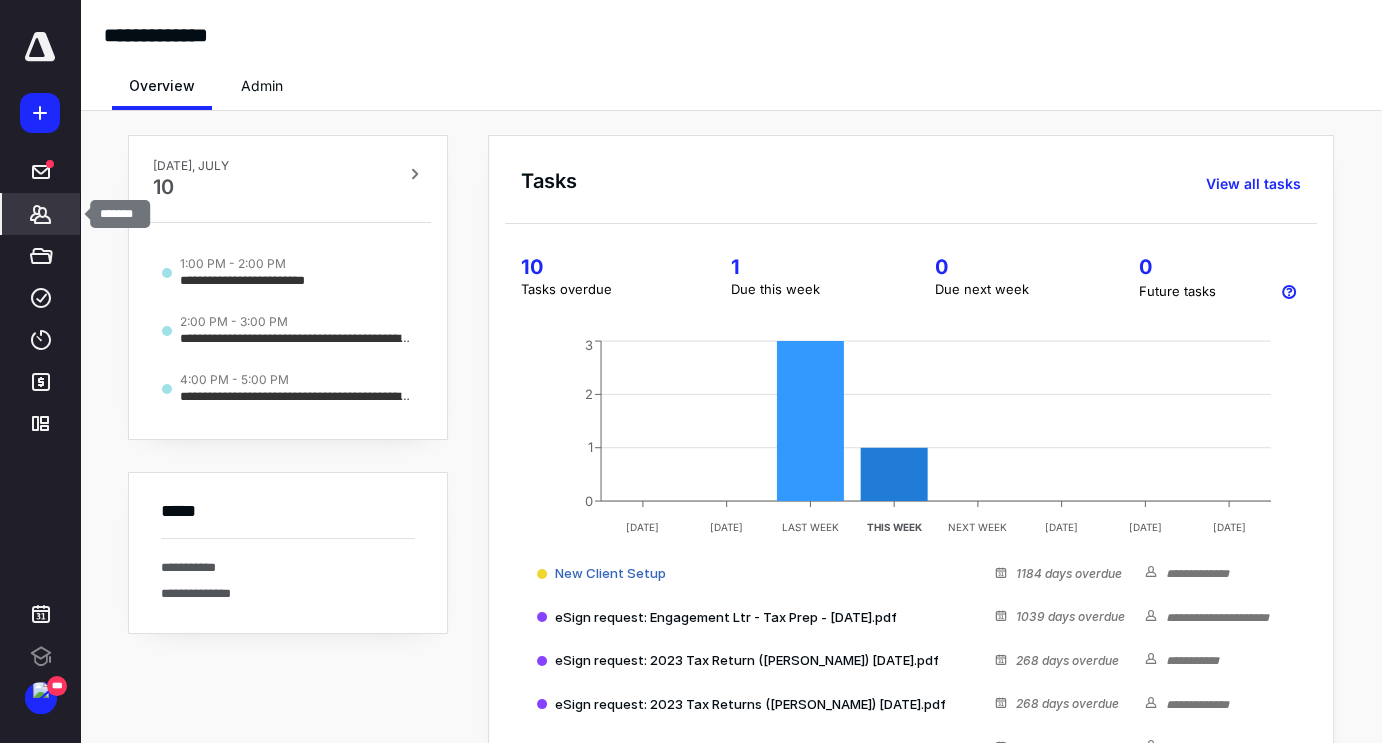 click 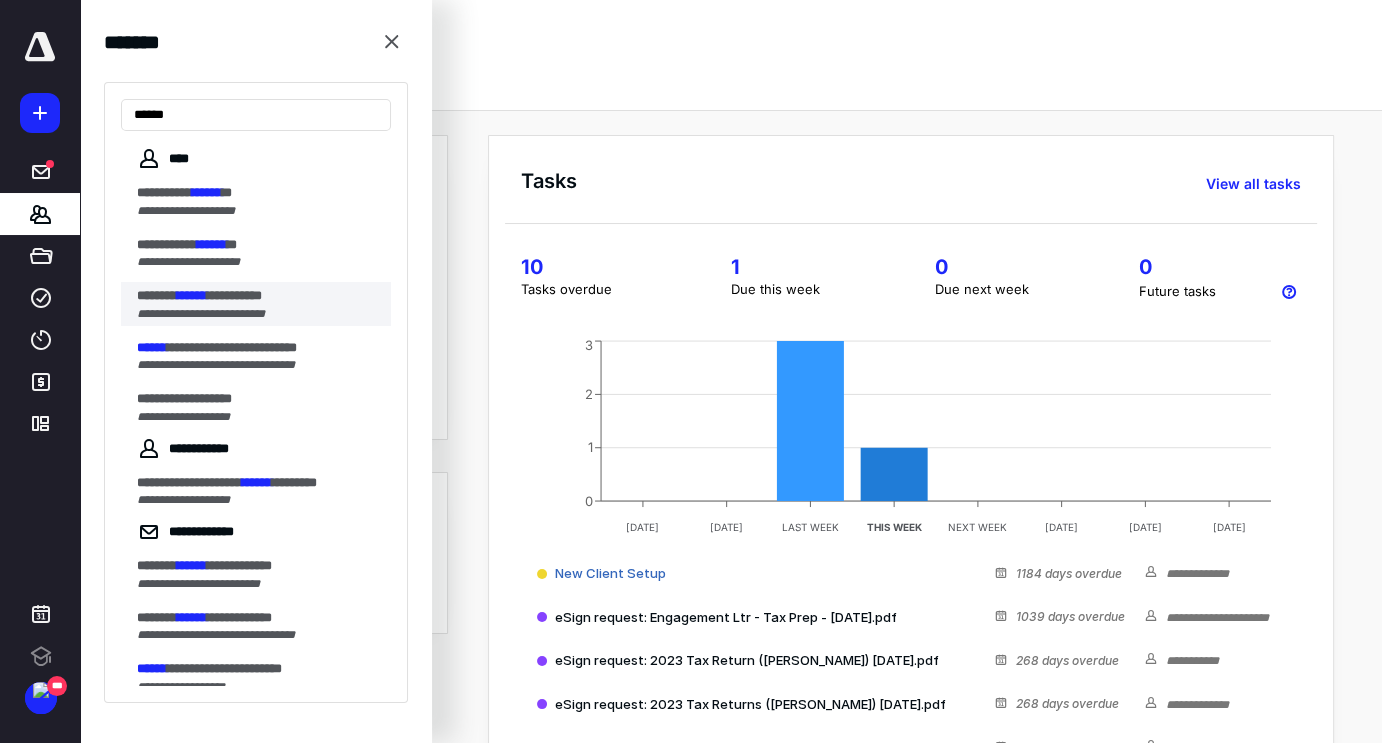 type on "******" 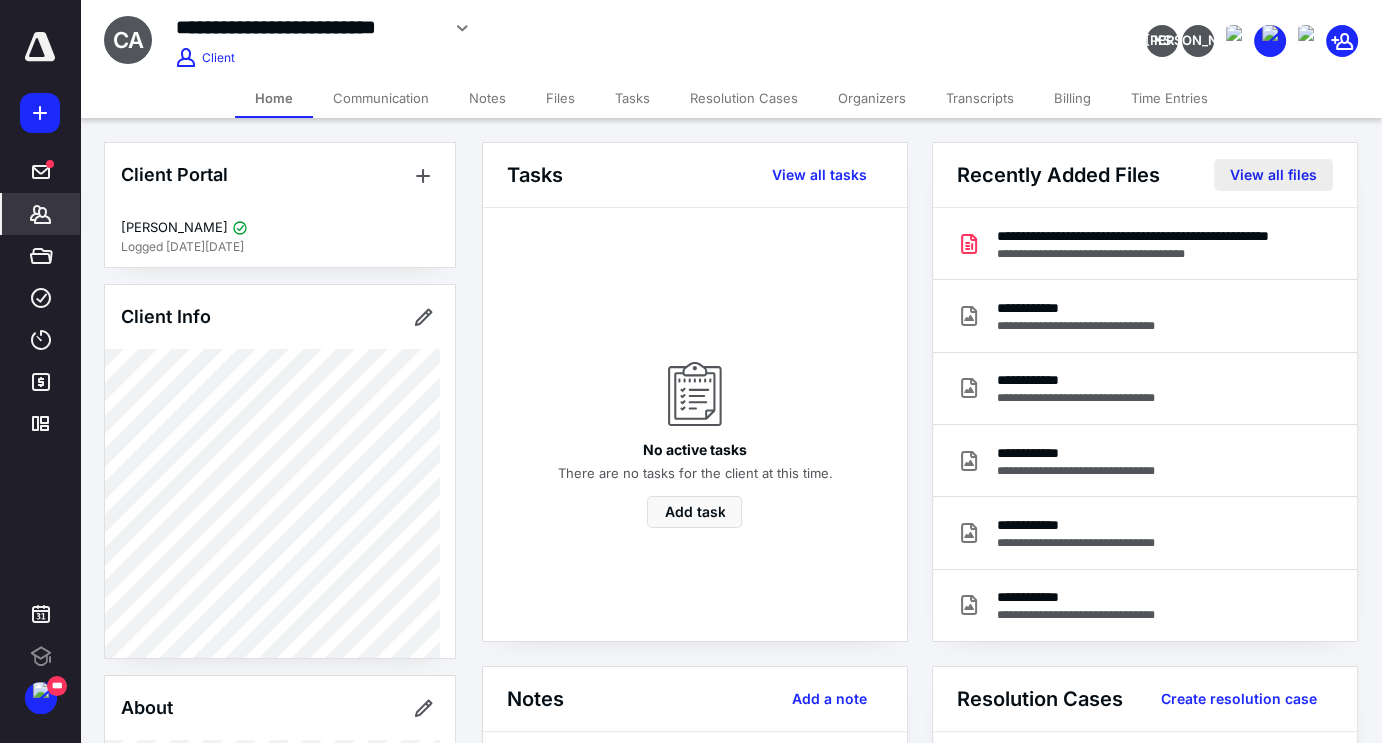 click on "View all files" at bounding box center [1273, 175] 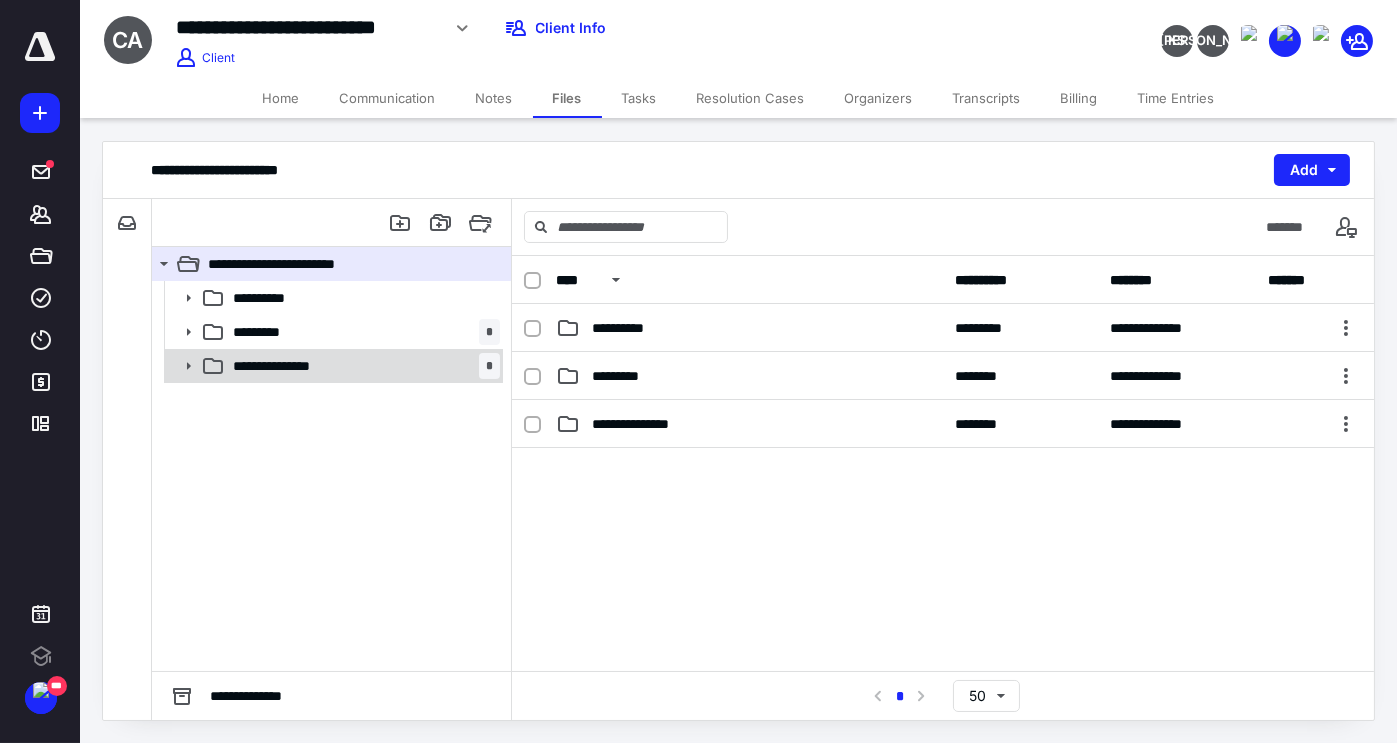 click 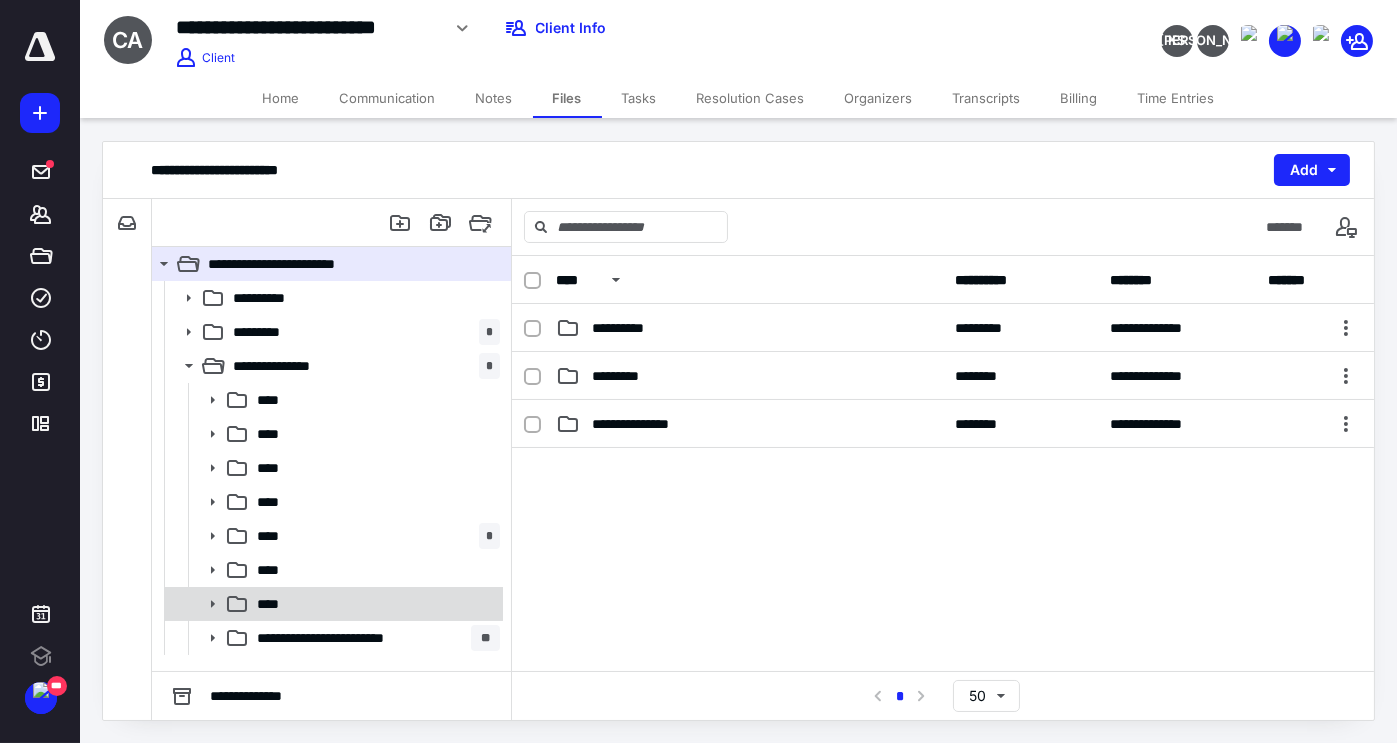 click 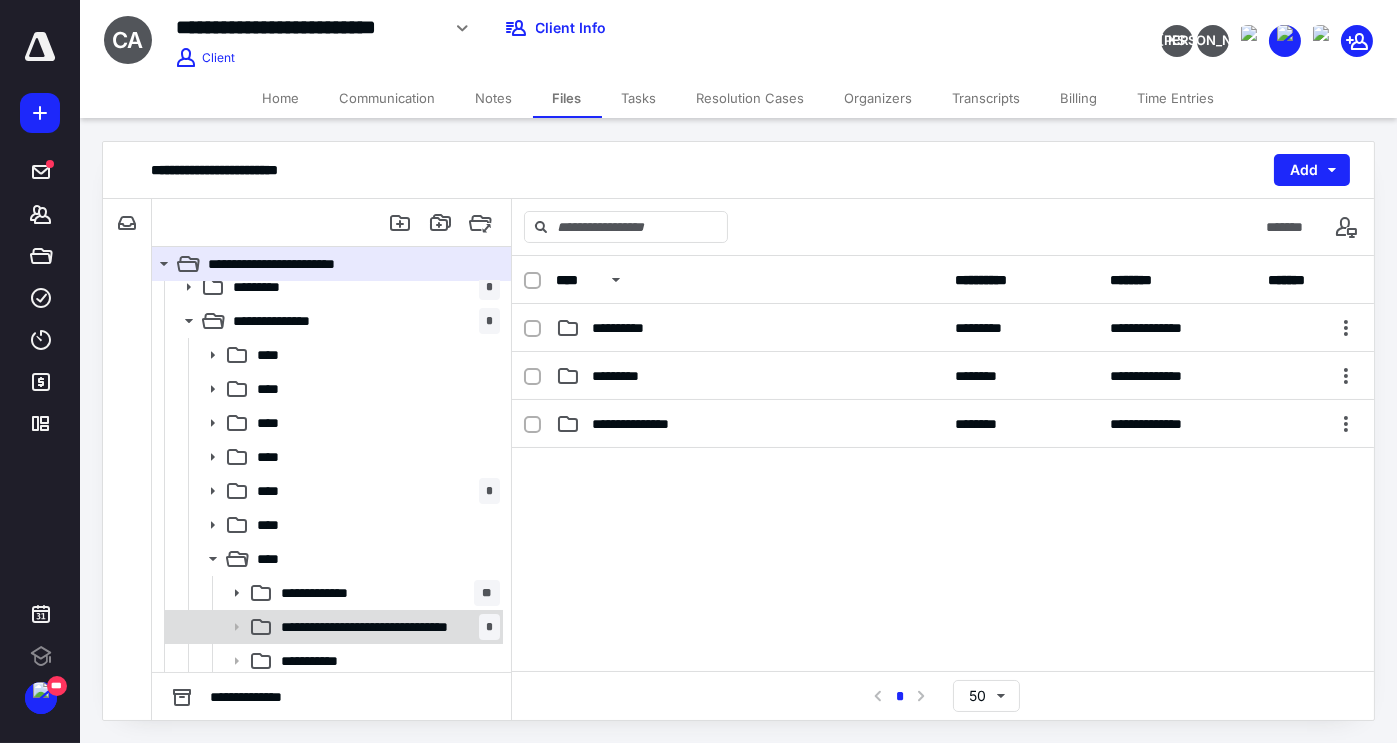 scroll, scrollTop: 84, scrollLeft: 0, axis: vertical 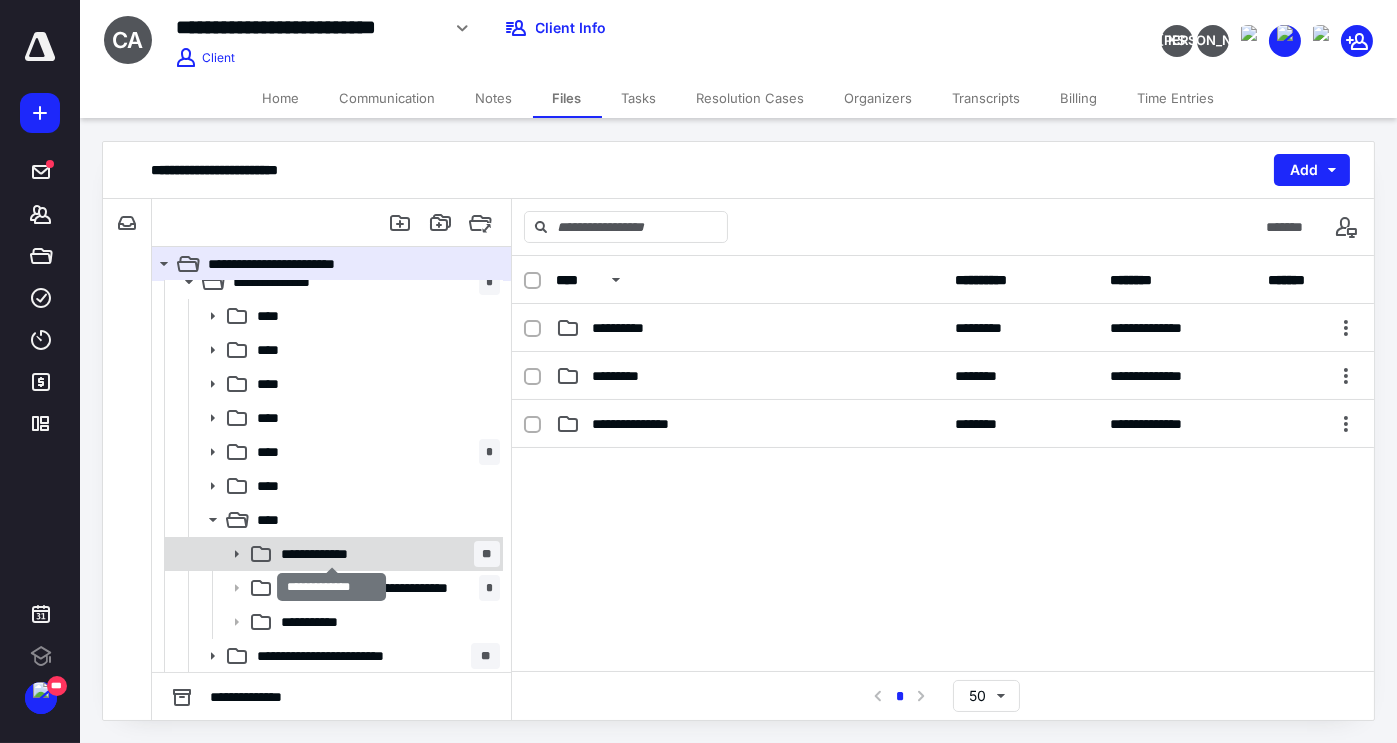 click on "**********" at bounding box center [332, 554] 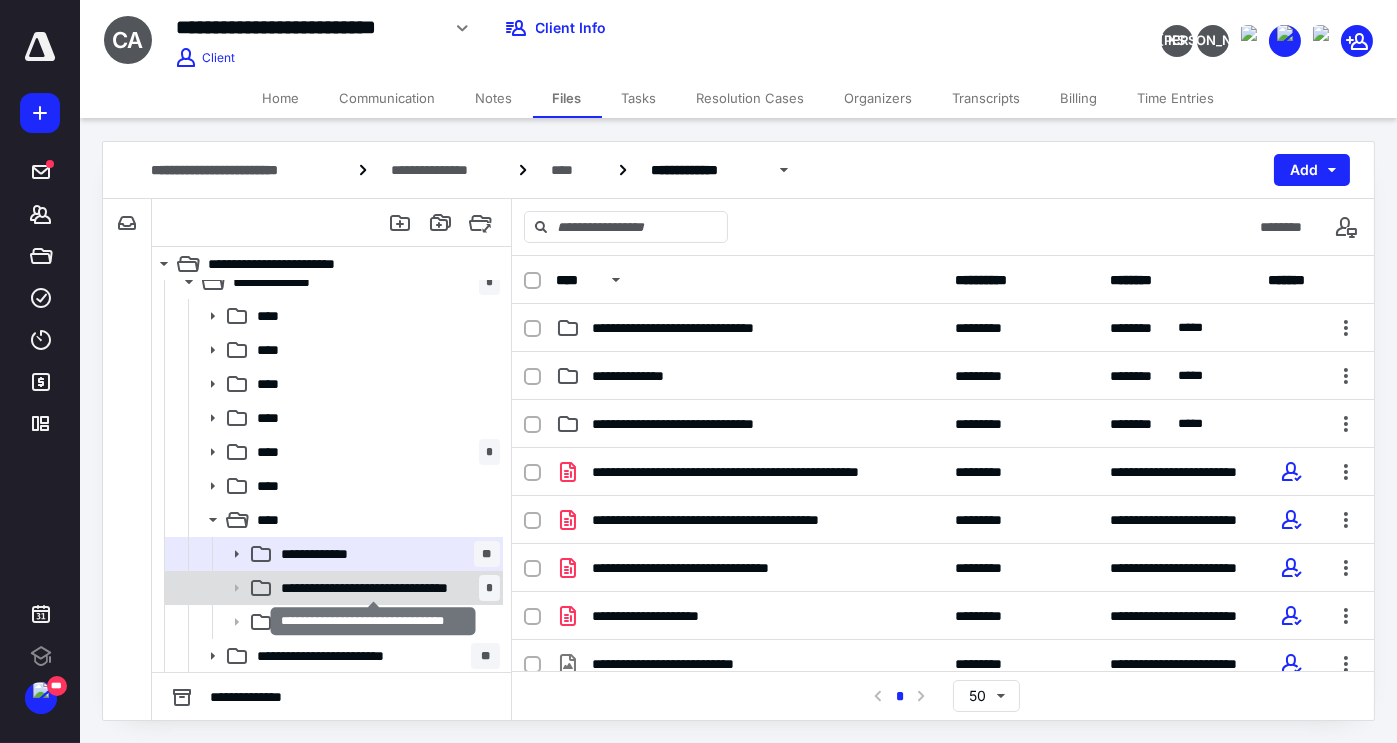 click on "**********" at bounding box center [374, 588] 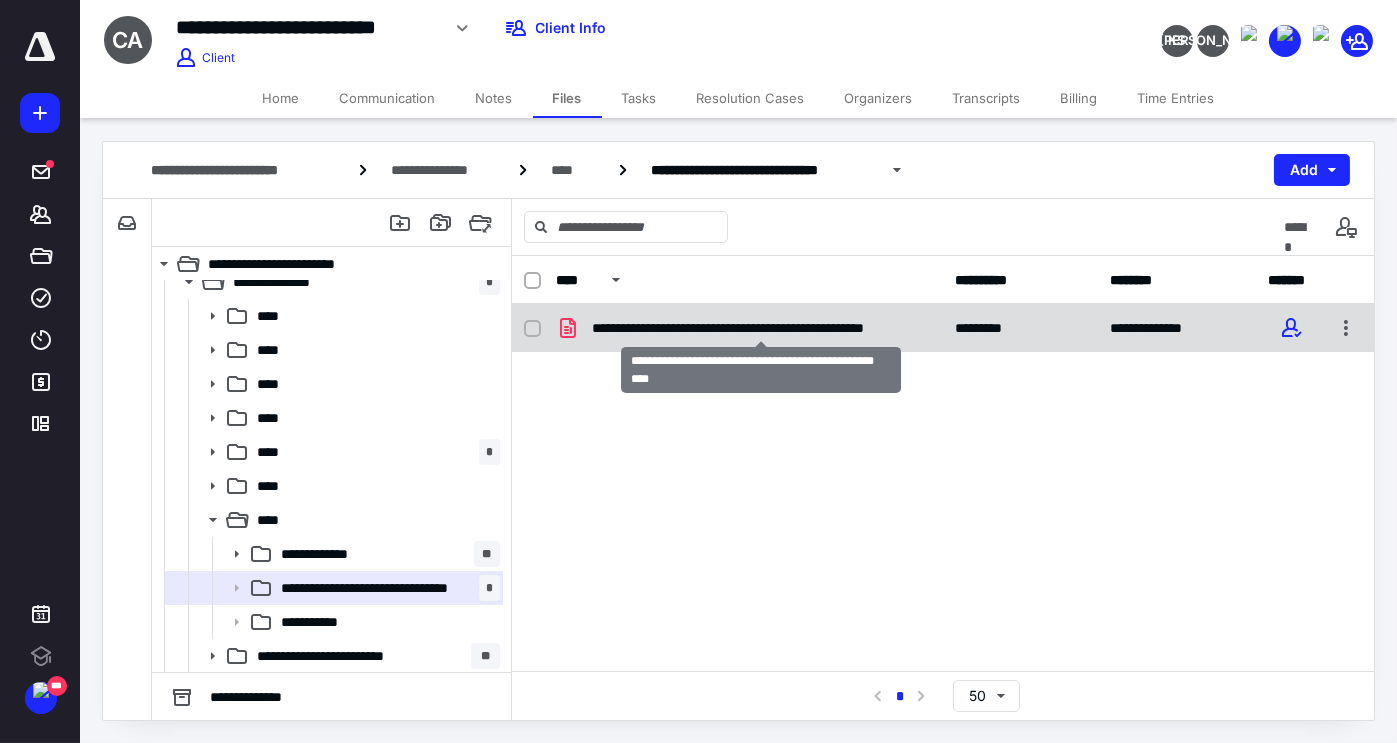 click on "**********" at bounding box center (761, 328) 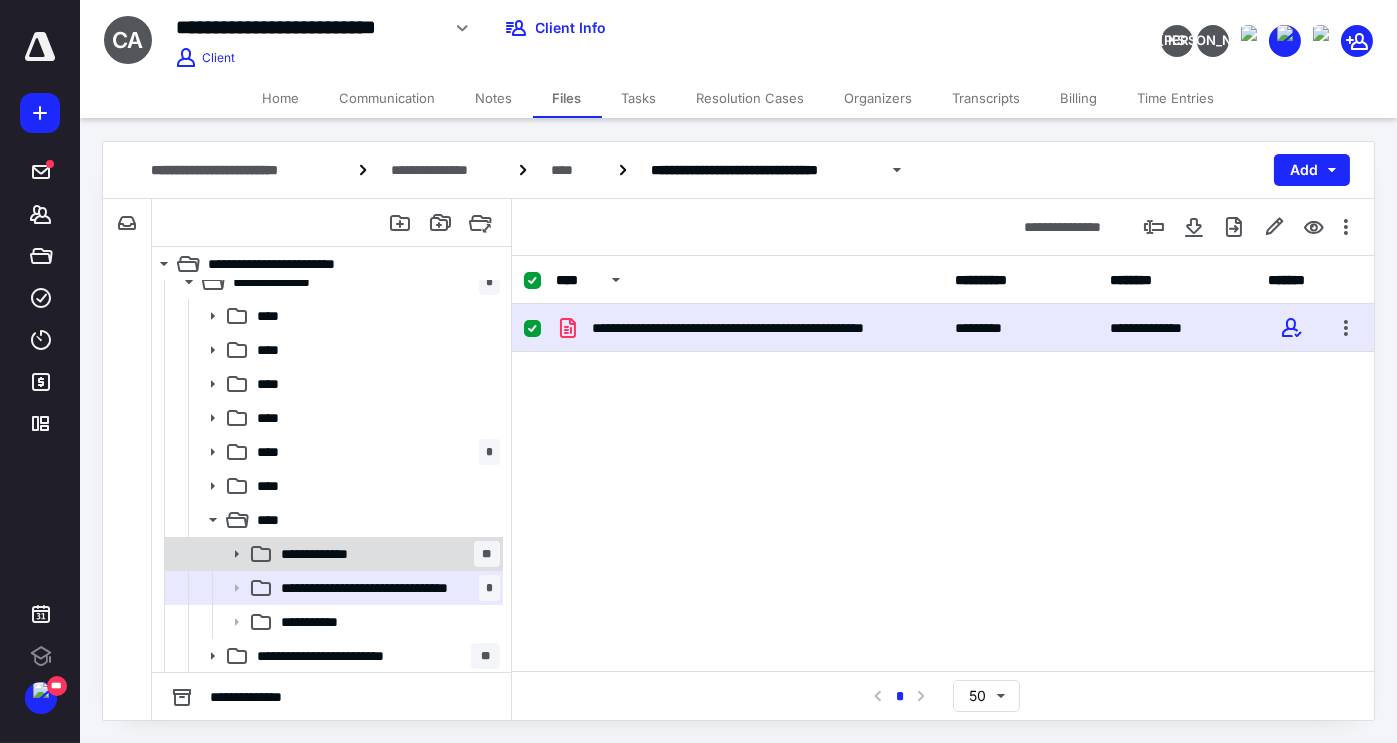 click on "**********" at bounding box center (386, 554) 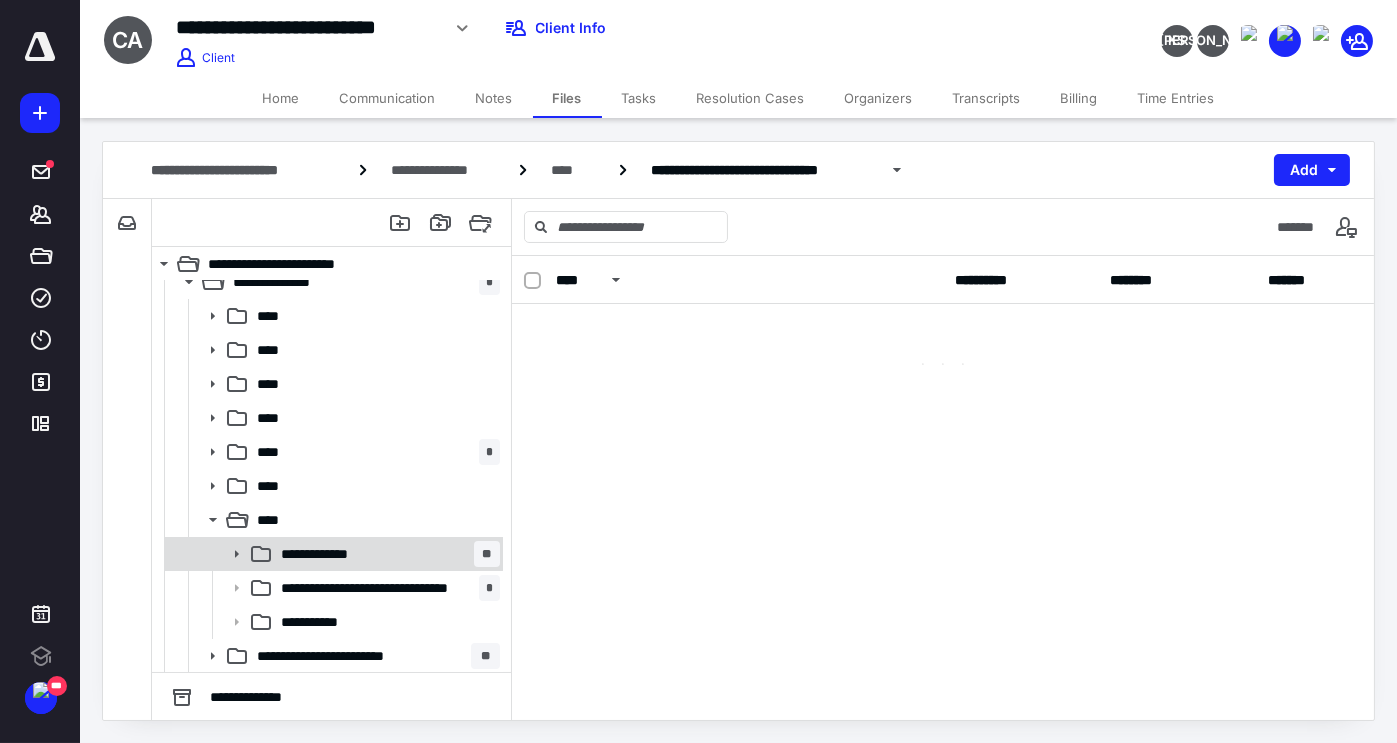 checkbox on "false" 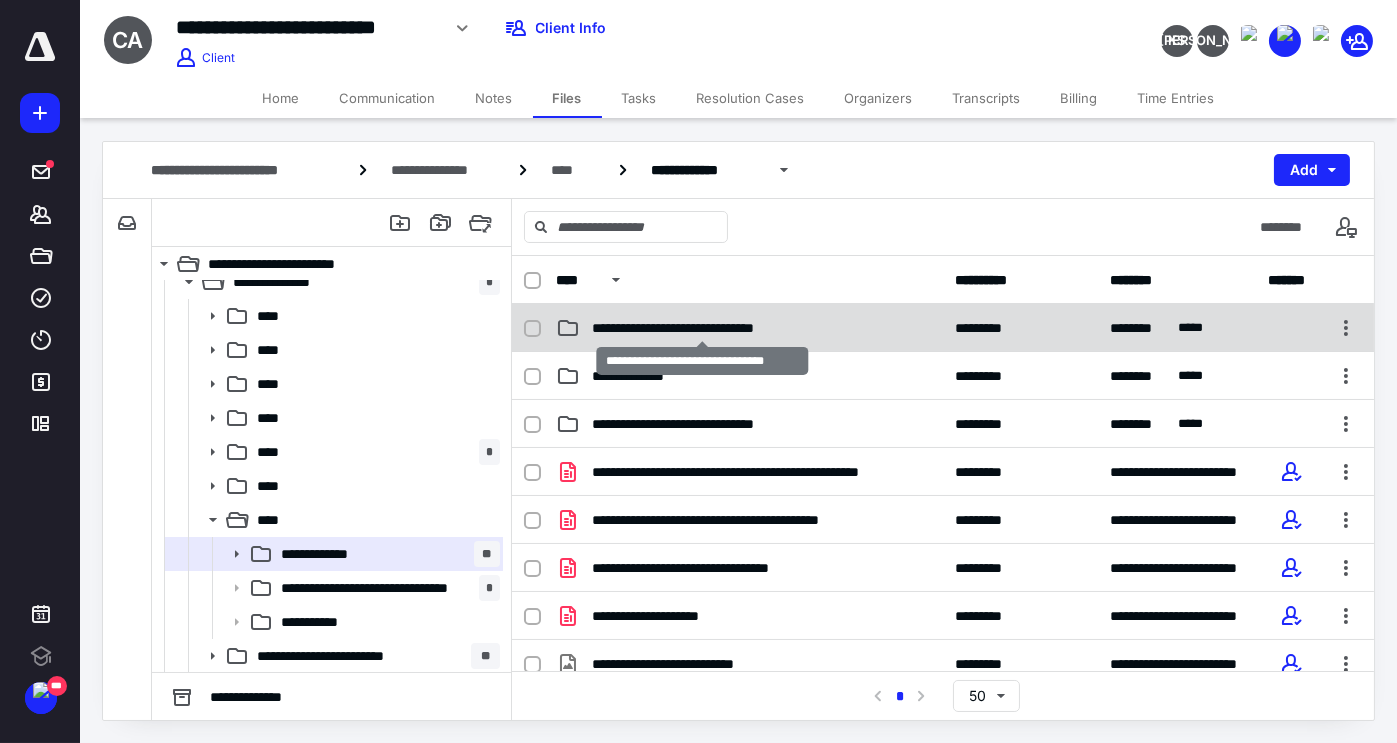 click on "**********" at bounding box center [703, 328] 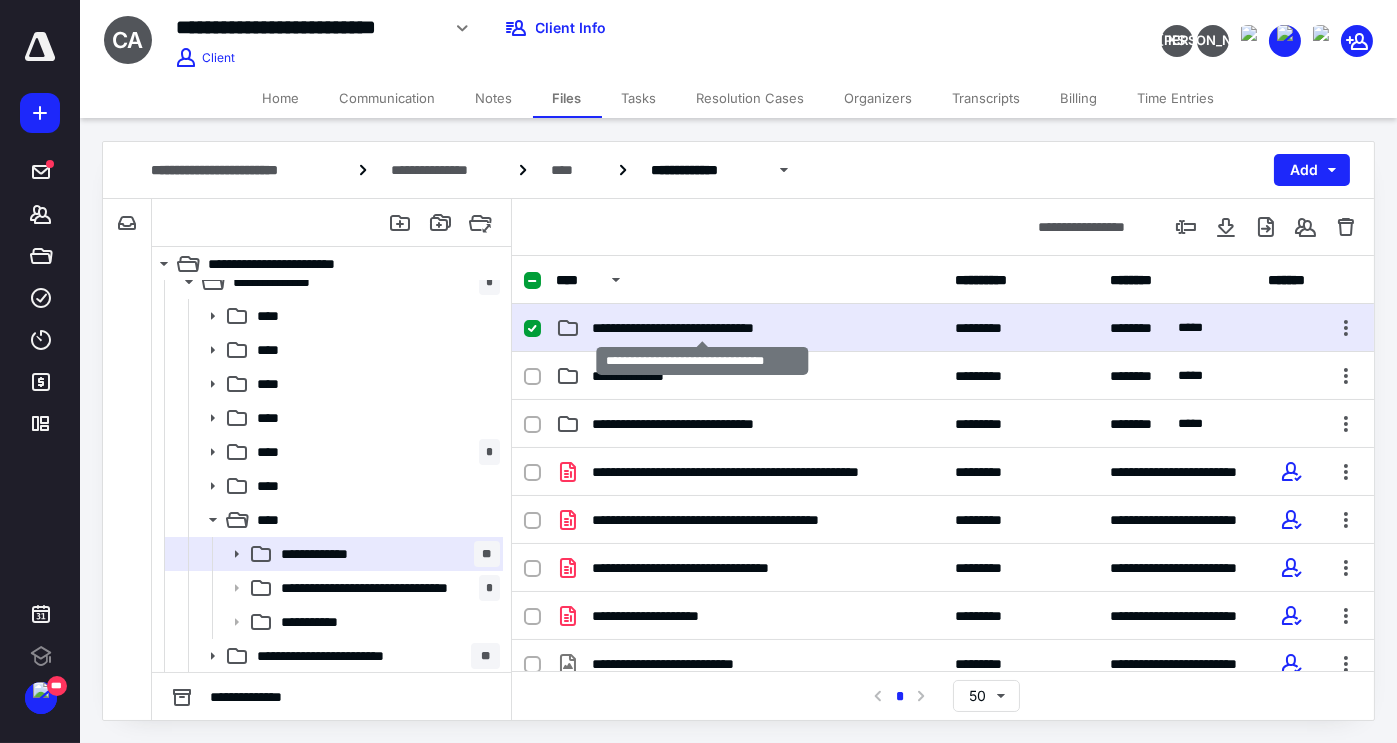 click on "**********" at bounding box center [703, 328] 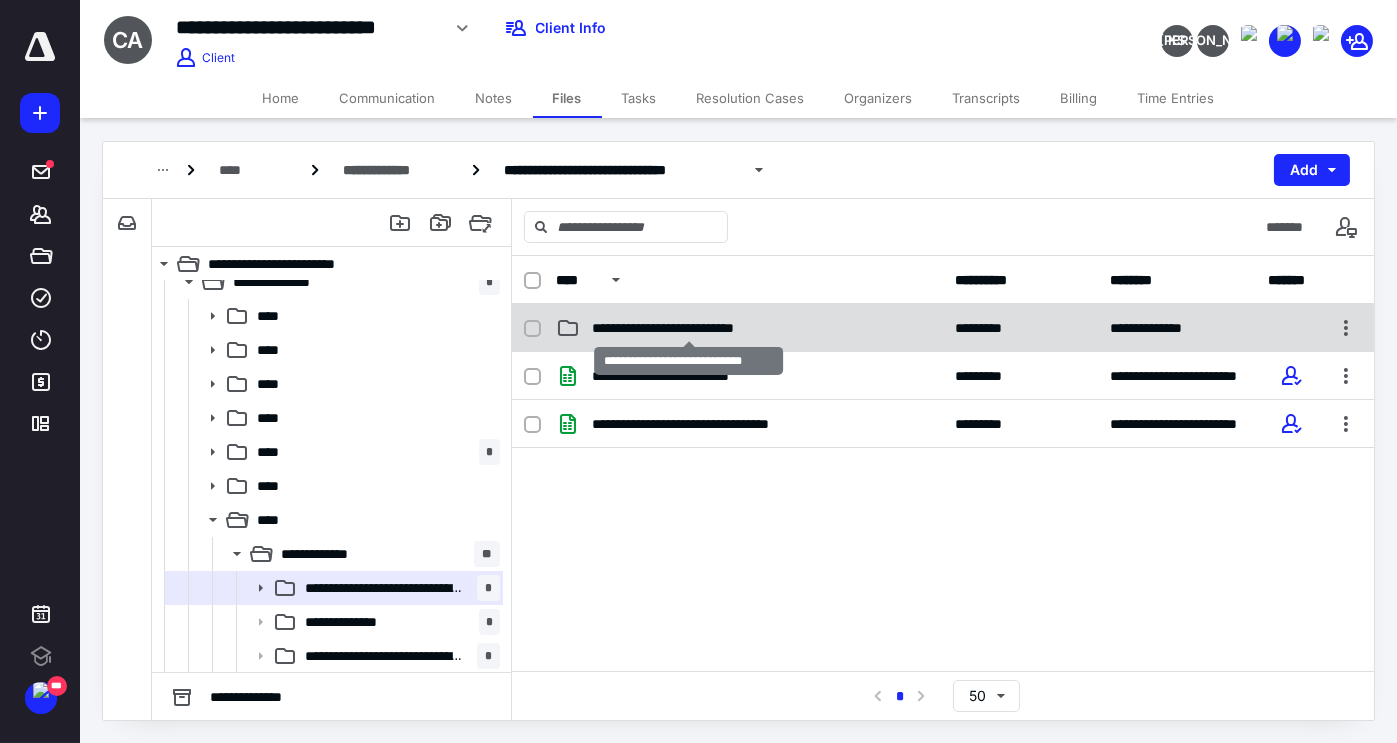 click on "**********" at bounding box center (689, 328) 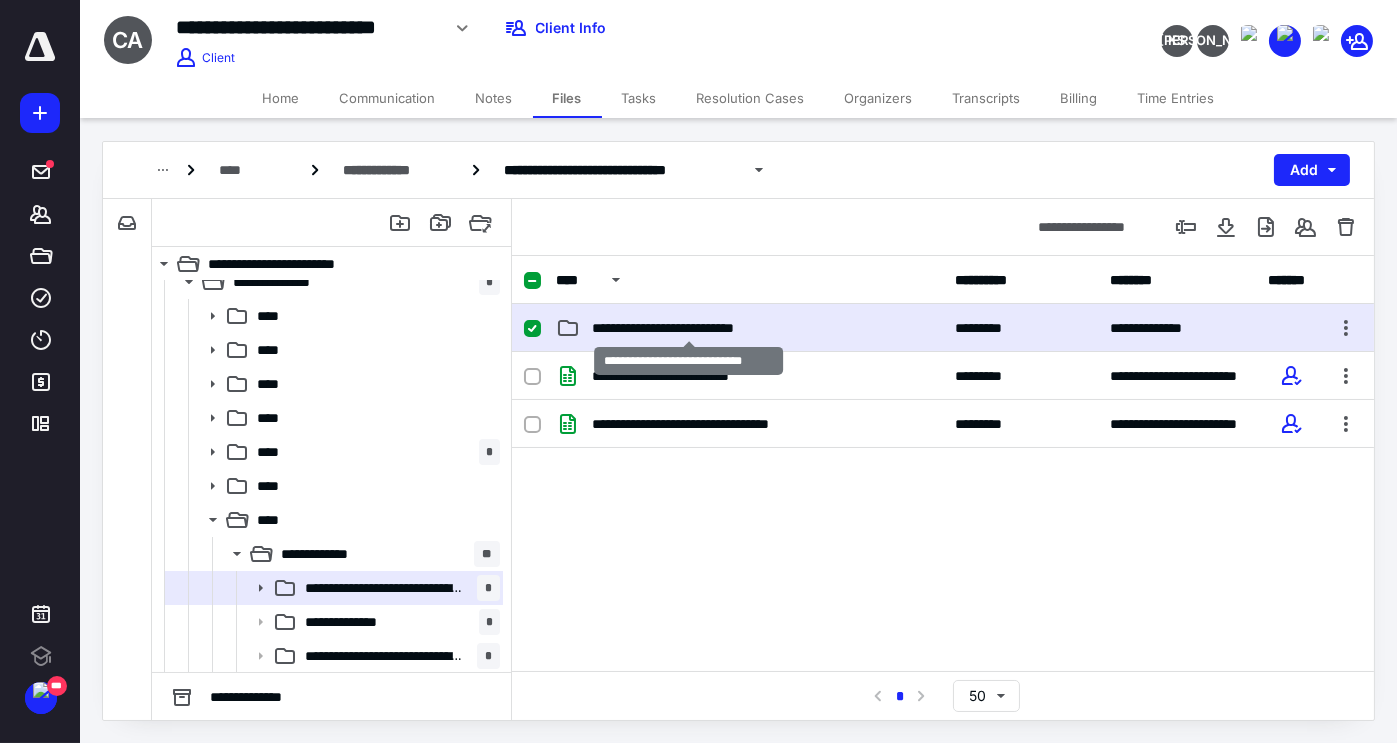 click on "**********" at bounding box center [689, 328] 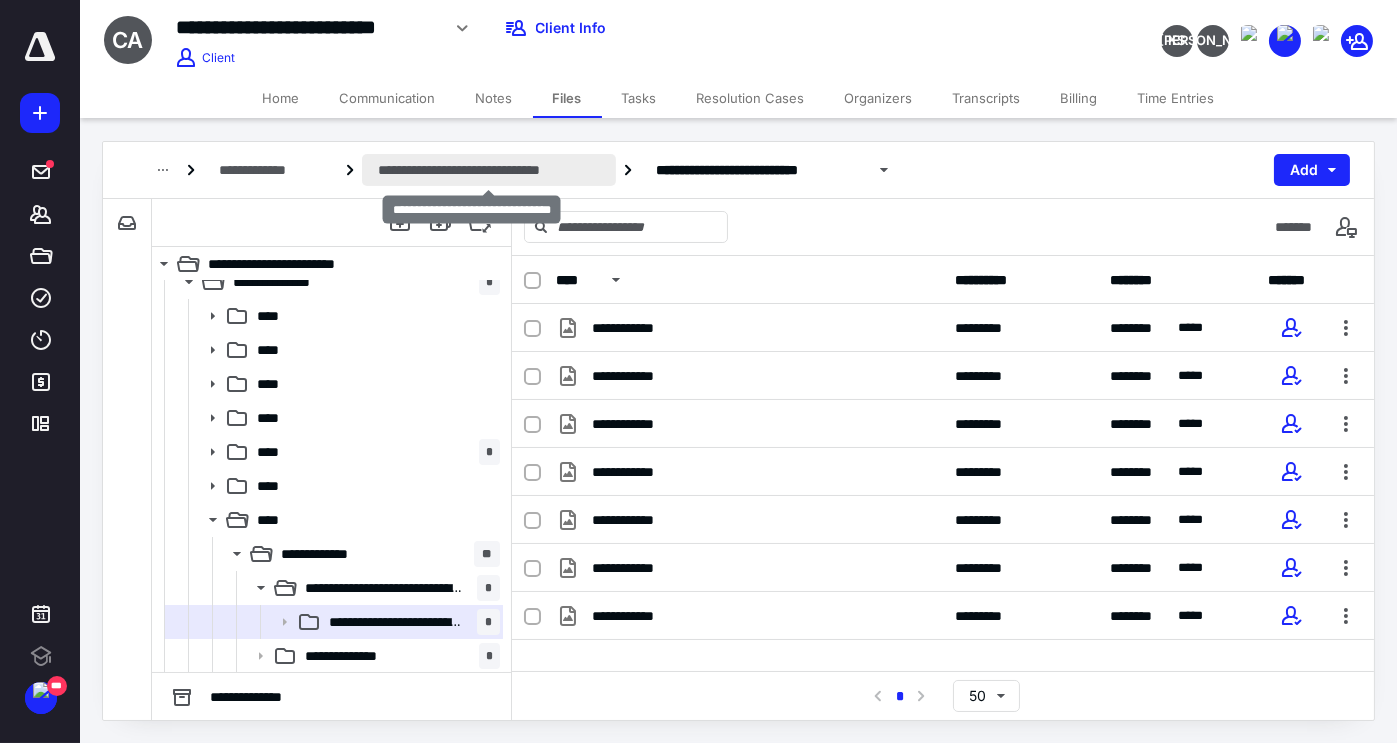 click on "**********" at bounding box center (489, 170) 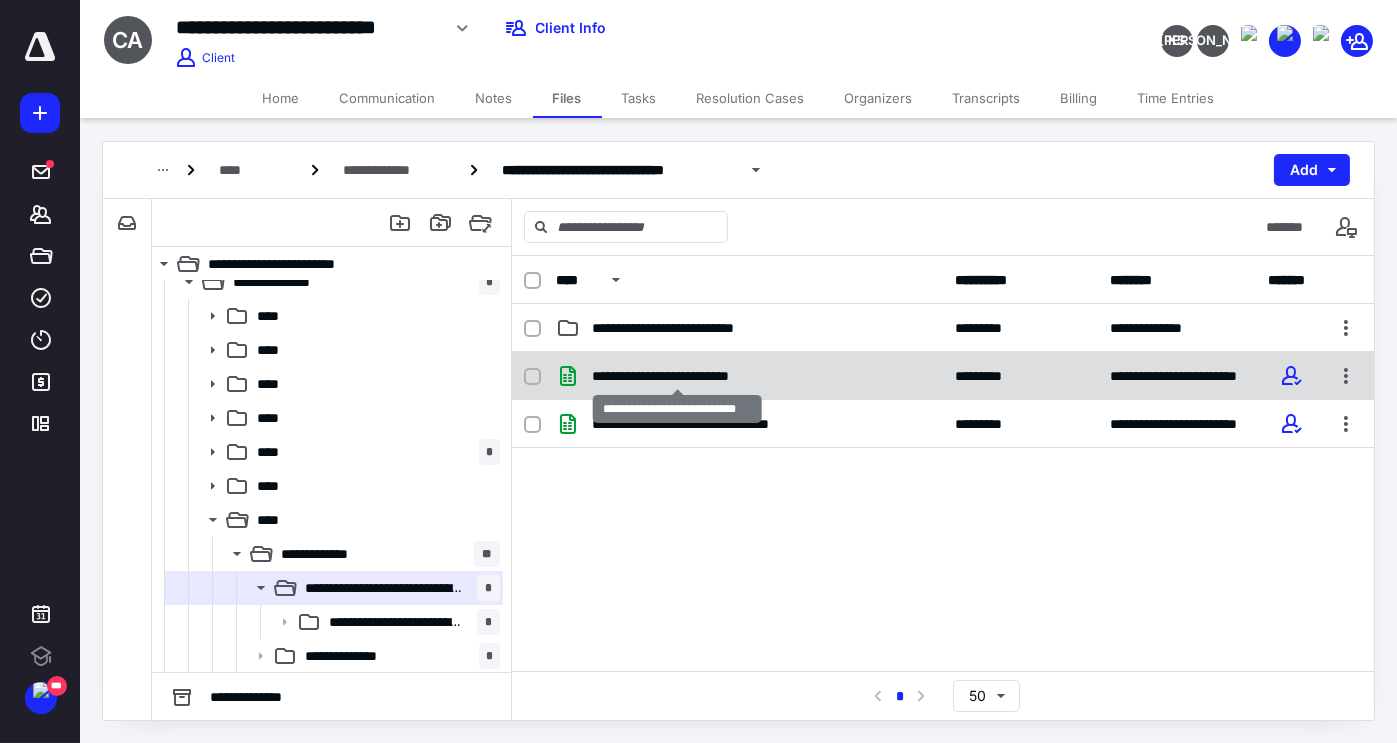 click on "**********" at bounding box center (677, 376) 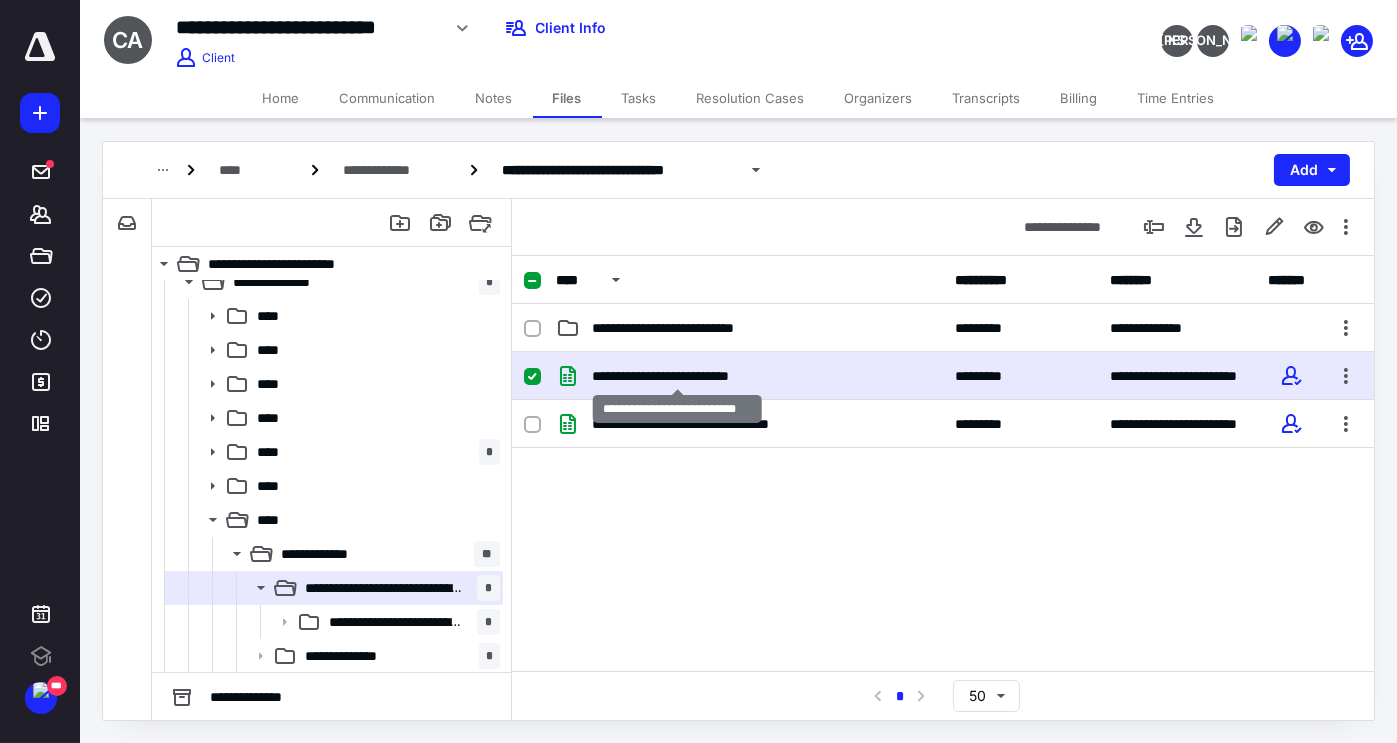 click on "**********" at bounding box center (677, 376) 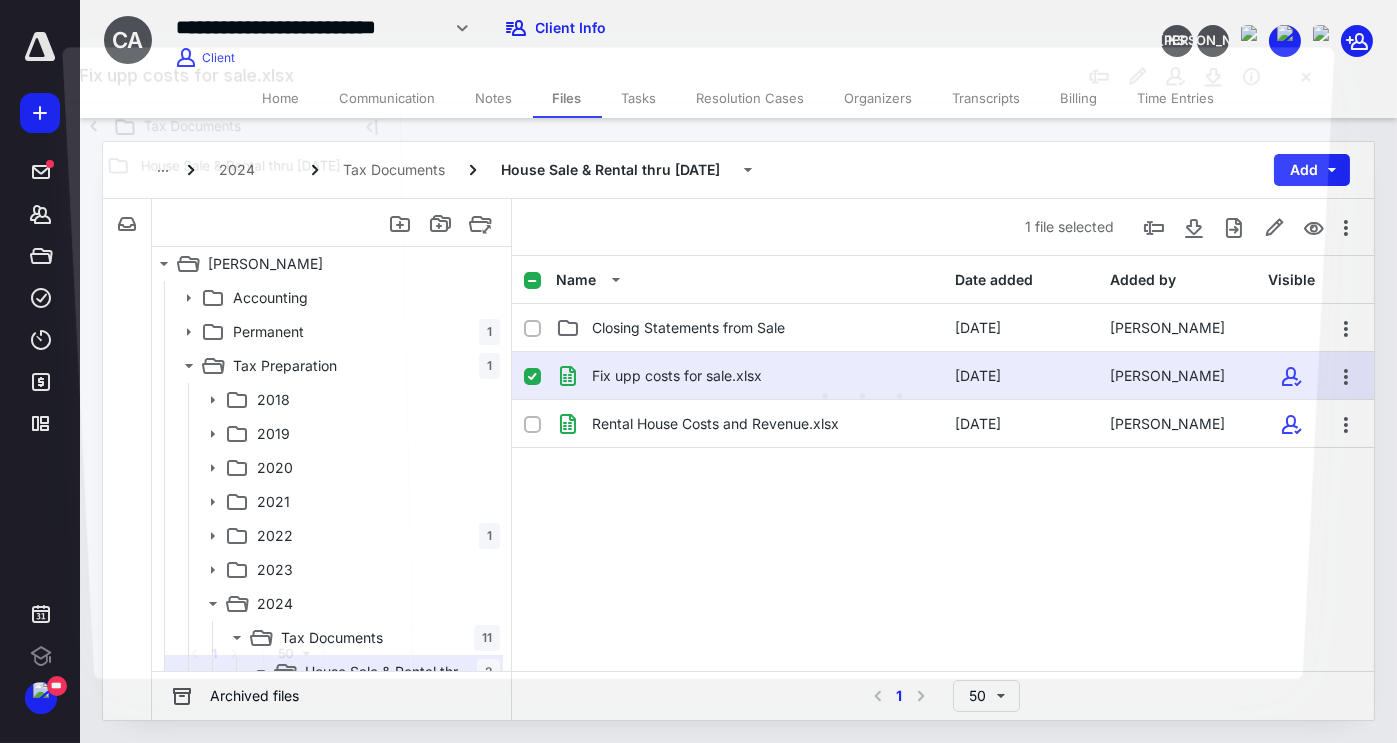 scroll, scrollTop: 84, scrollLeft: 0, axis: vertical 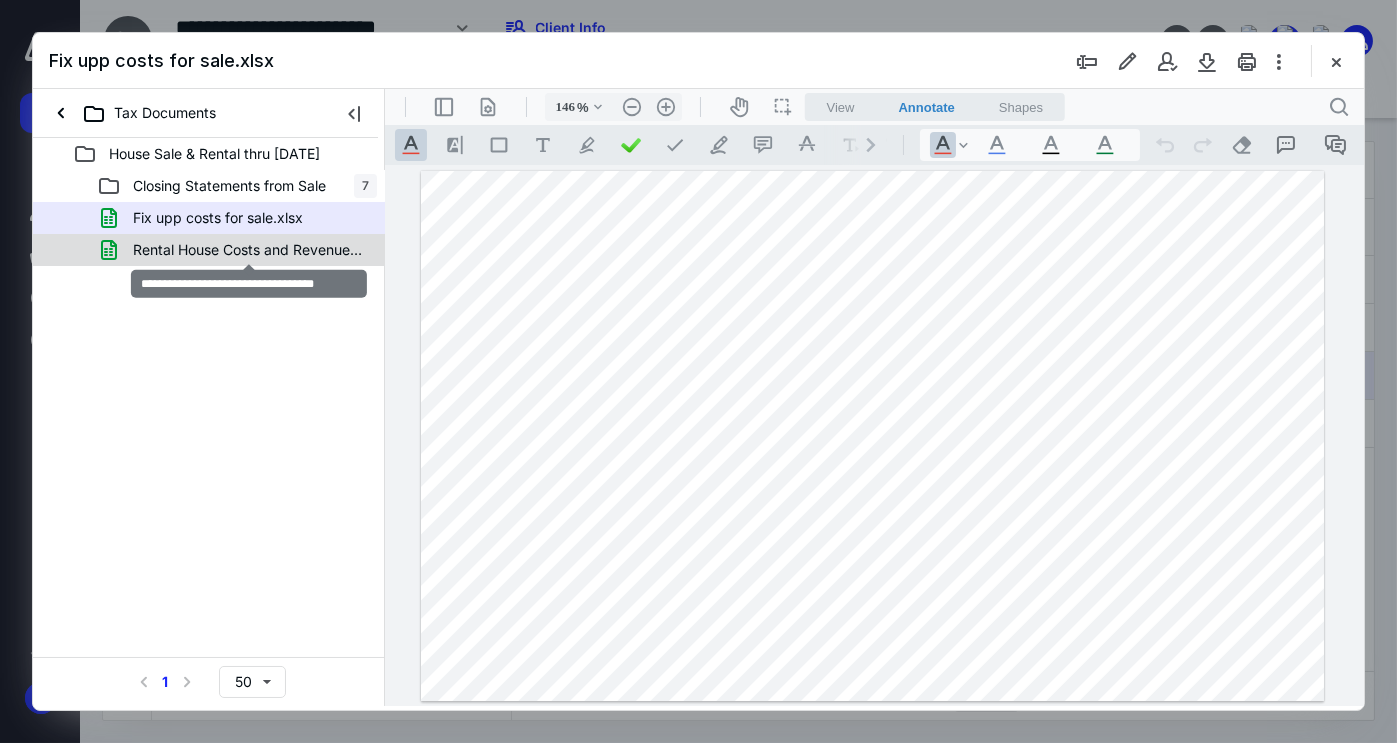 click on "Rental House Costs and Revenue.xlsx" at bounding box center (249, 250) 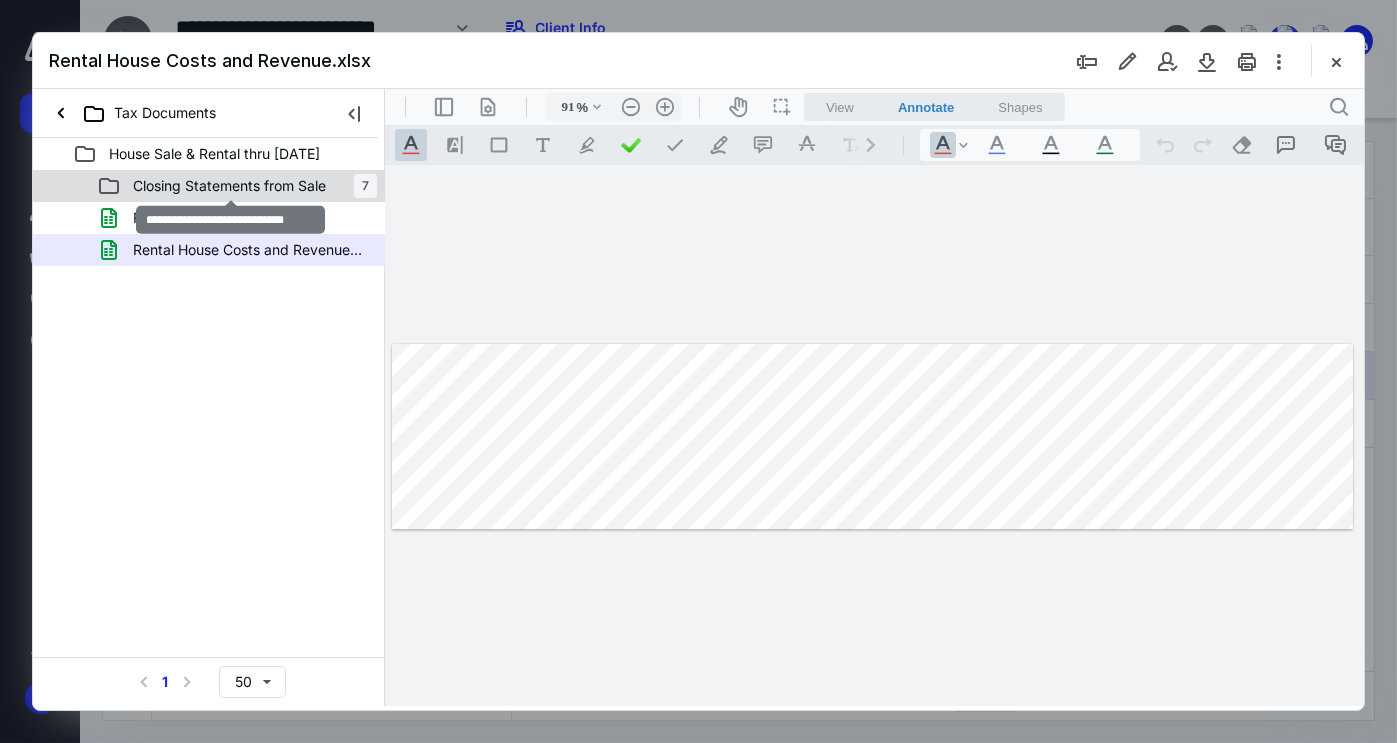 click on "Closing Statements from Sale" at bounding box center (229, 186) 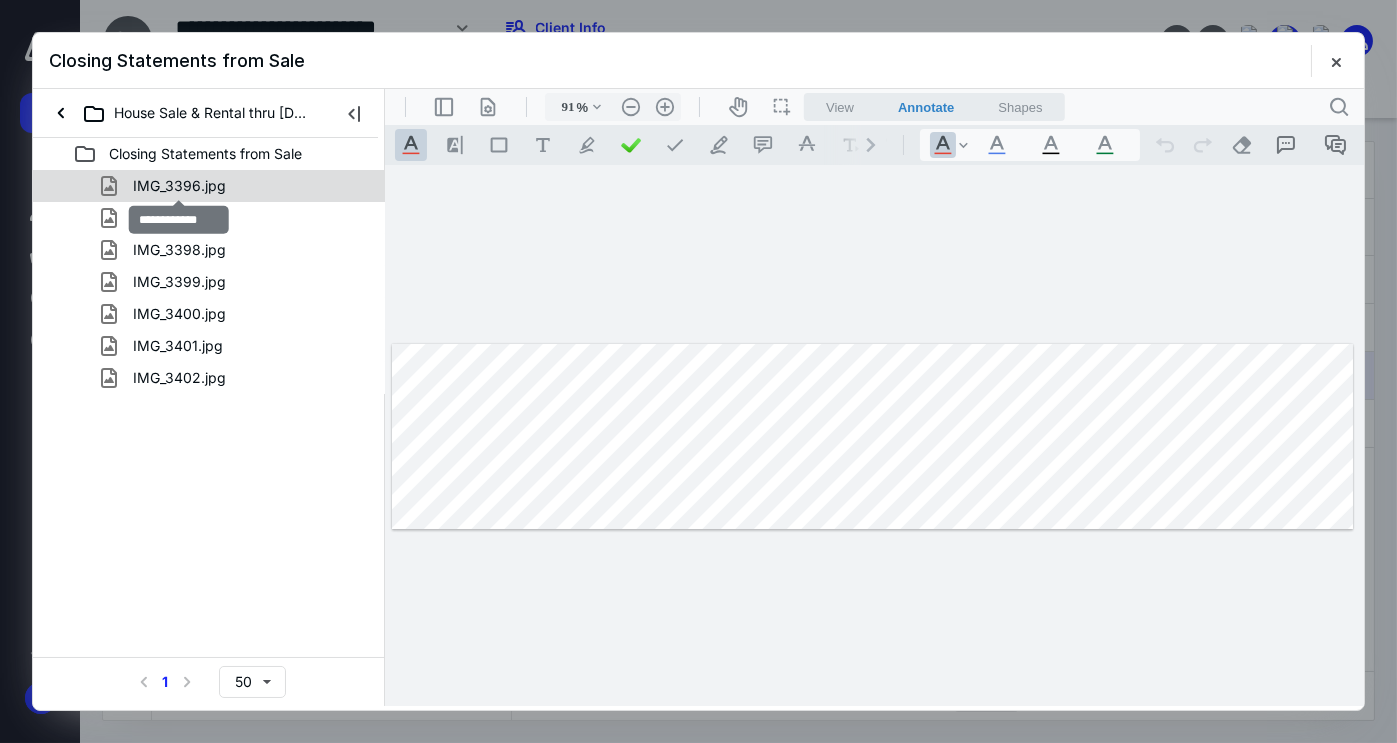 click on "IMG_3396.jpg" at bounding box center [179, 186] 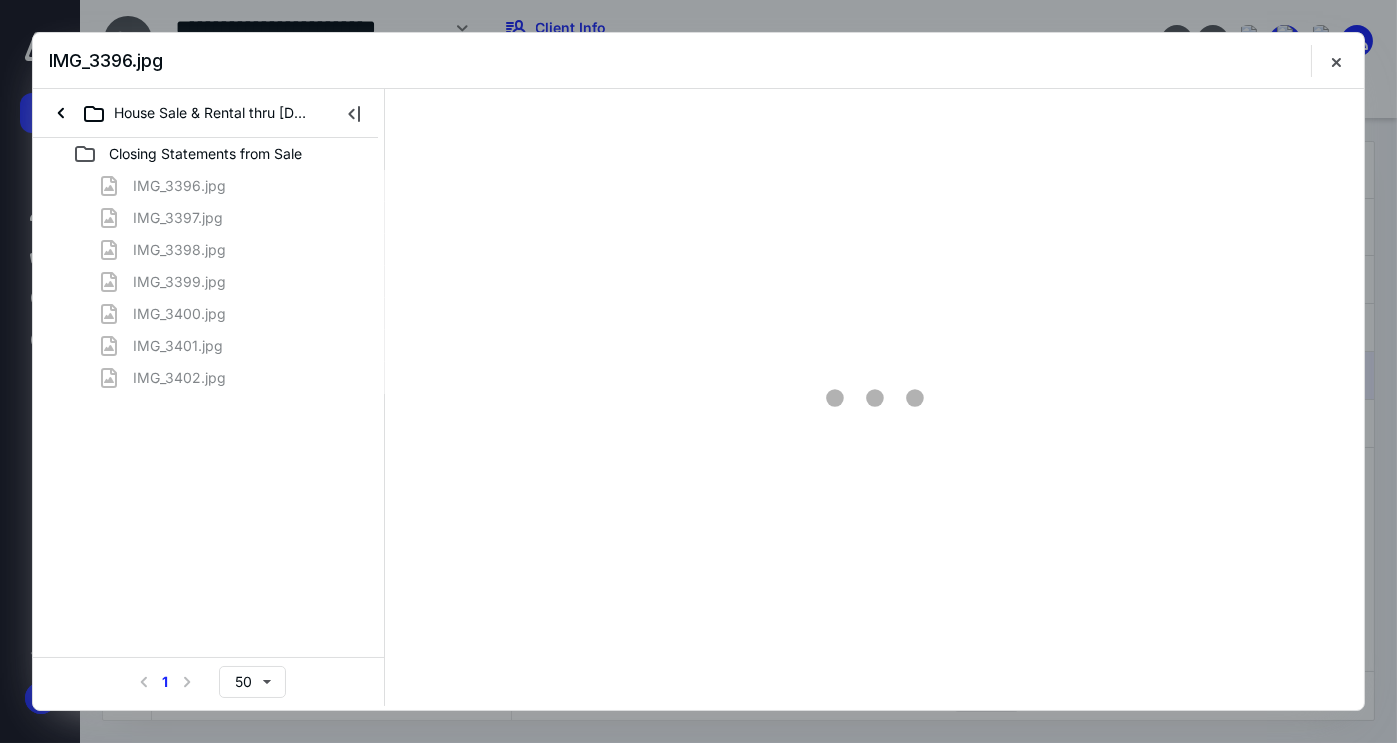 click on "IMG_3396.jpg IMG_3397.jpg IMG_3398.jpg IMG_3399.jpg IMG_3400.jpg IMG_3401.jpg IMG_3402.jpg" at bounding box center (209, 282) 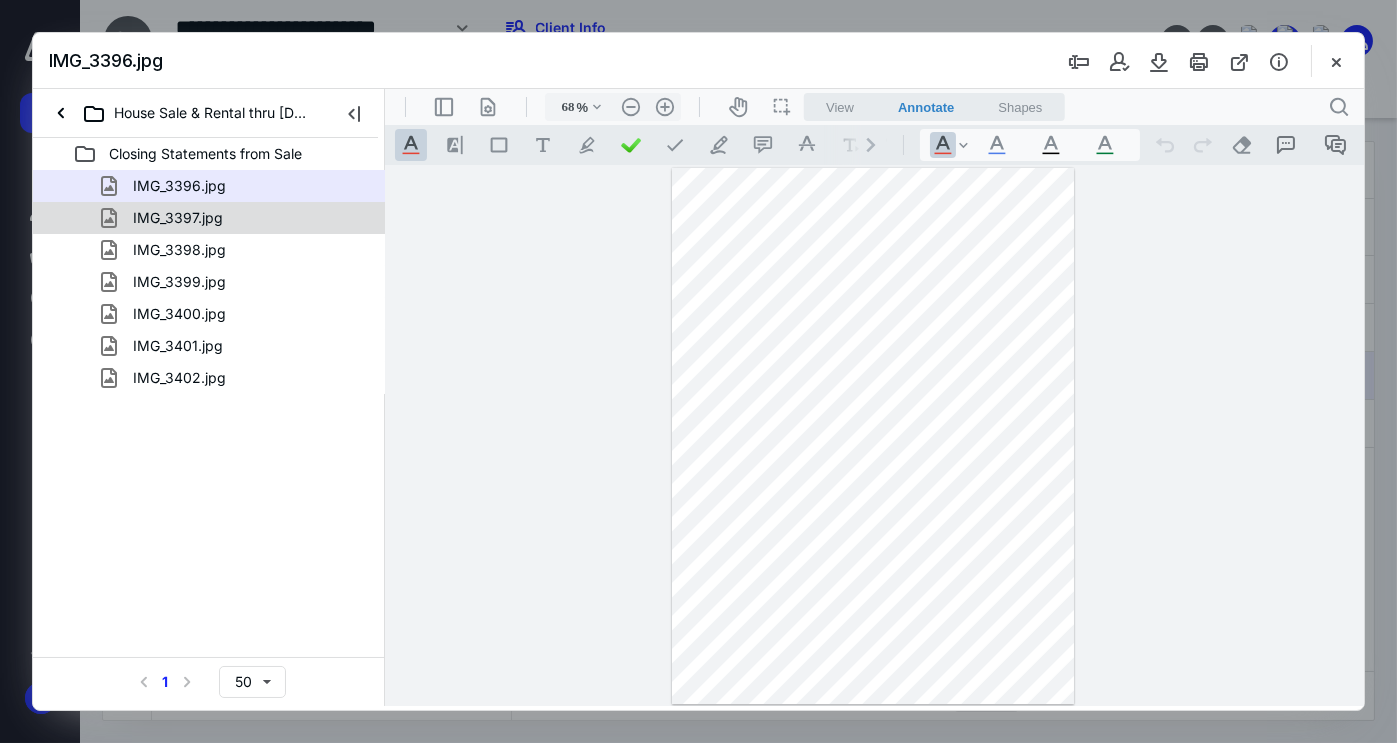 click on "IMG_3397.jpg" at bounding box center [237, 218] 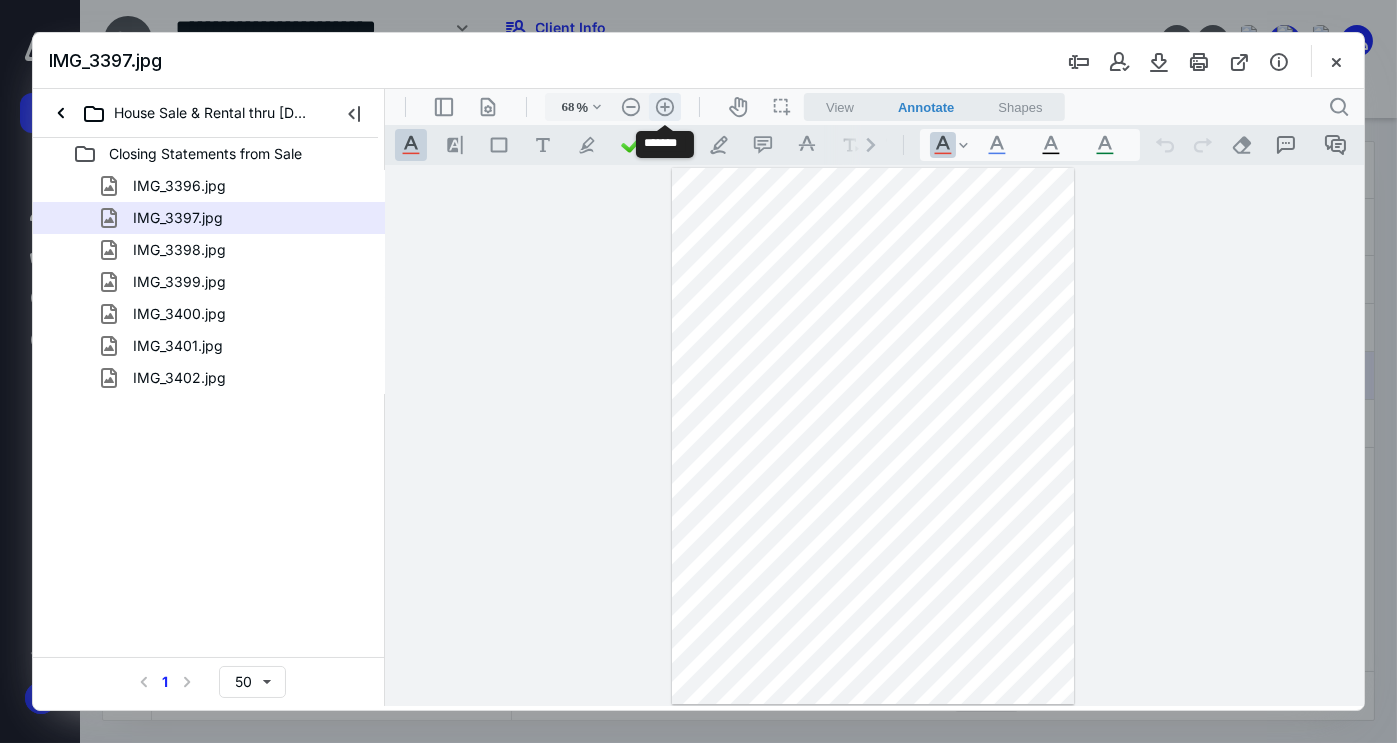 click on ".cls-1{fill:#abb0c4;} icon - header - zoom - in - line" at bounding box center [664, 107] 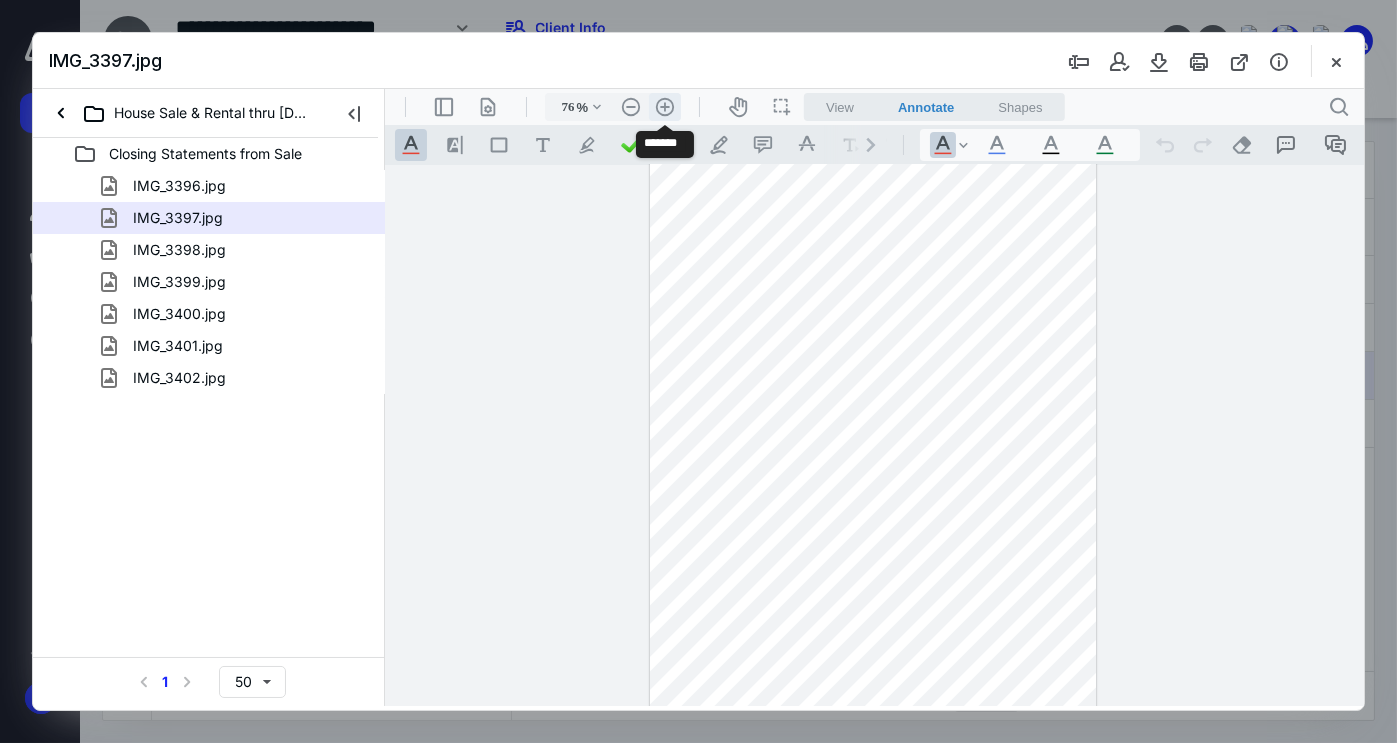 click on ".cls-1{fill:#abb0c4;} icon - header - zoom - in - line" at bounding box center [664, 107] 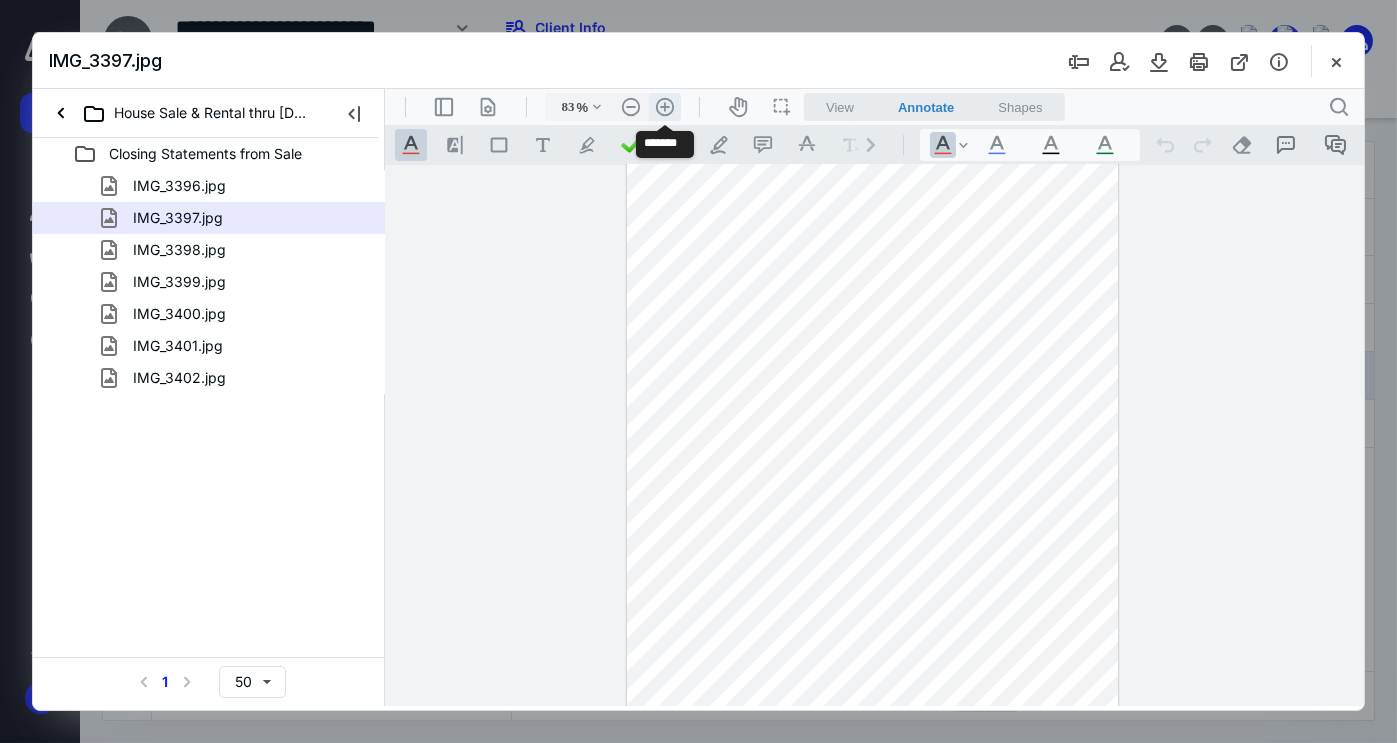 scroll, scrollTop: 50, scrollLeft: 0, axis: vertical 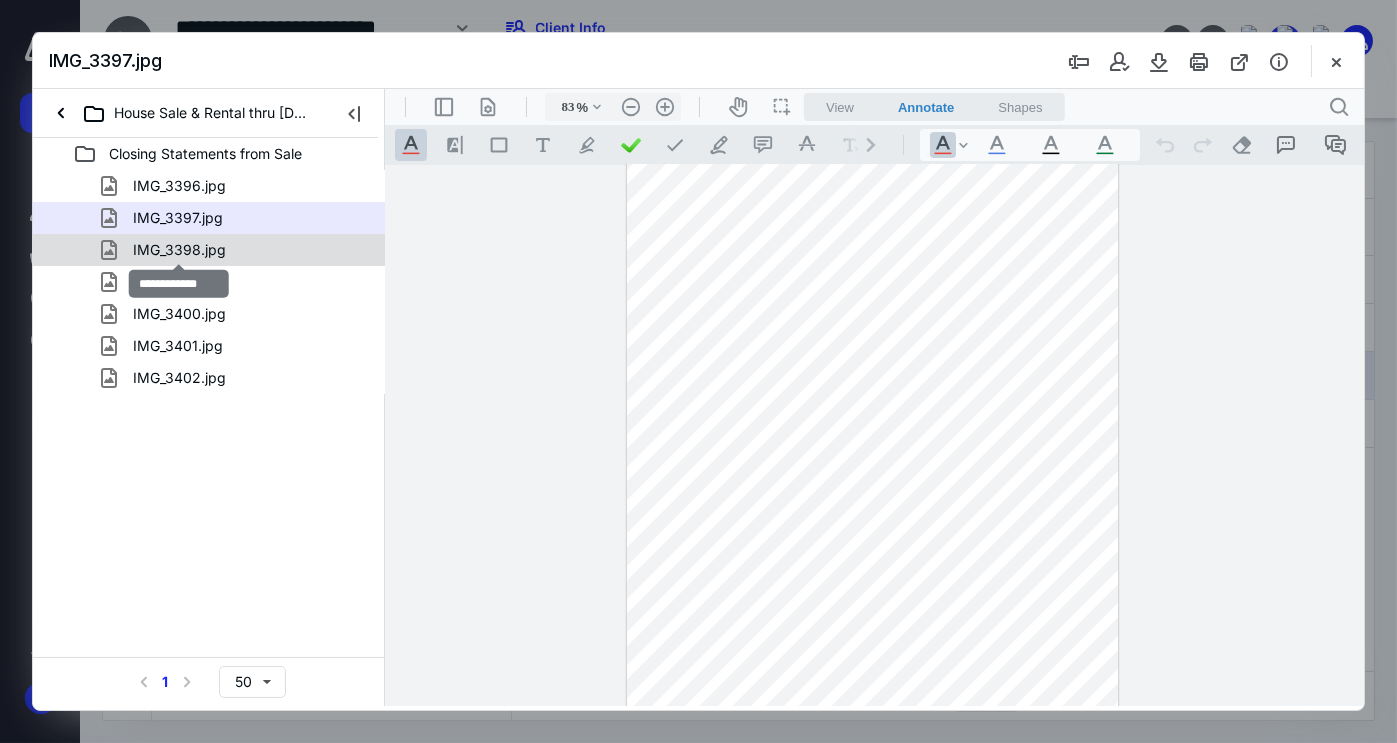 click on "IMG_3398.jpg" at bounding box center (179, 250) 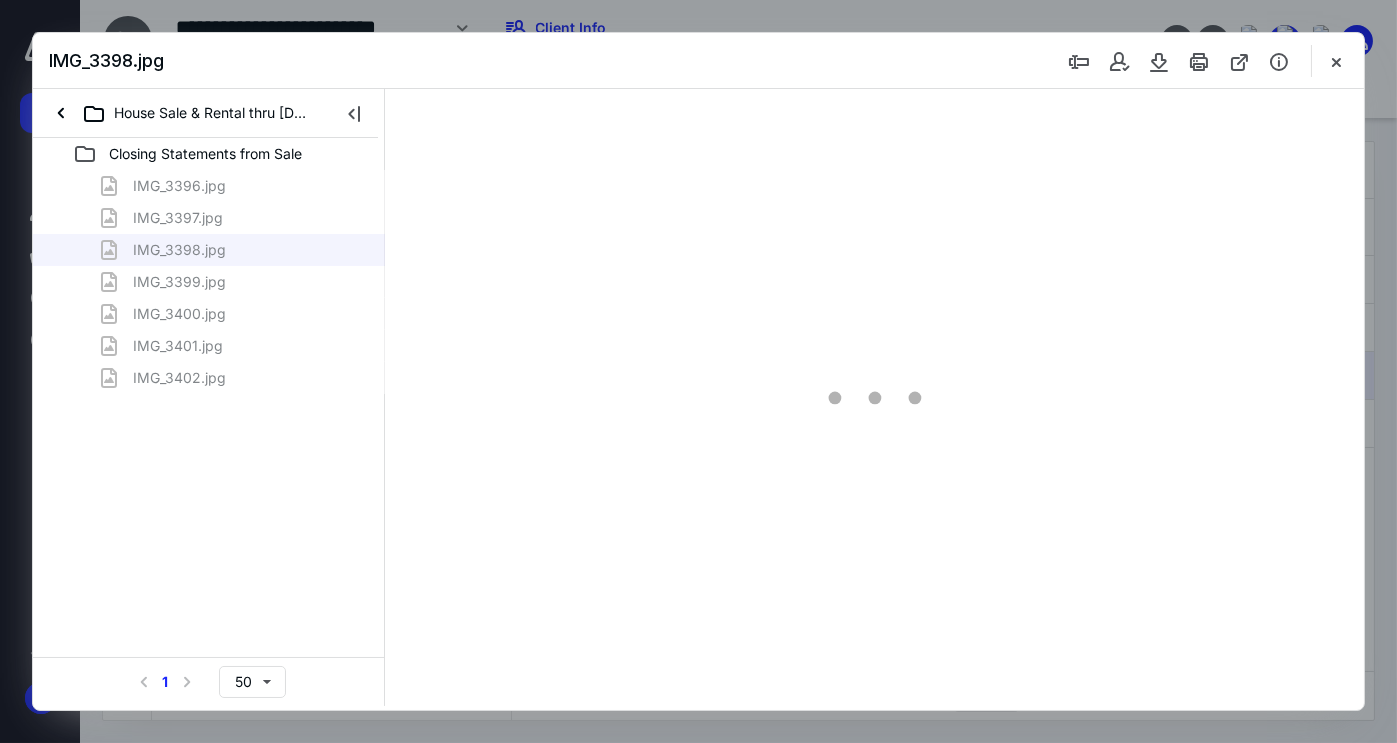 scroll, scrollTop: 0, scrollLeft: 0, axis: both 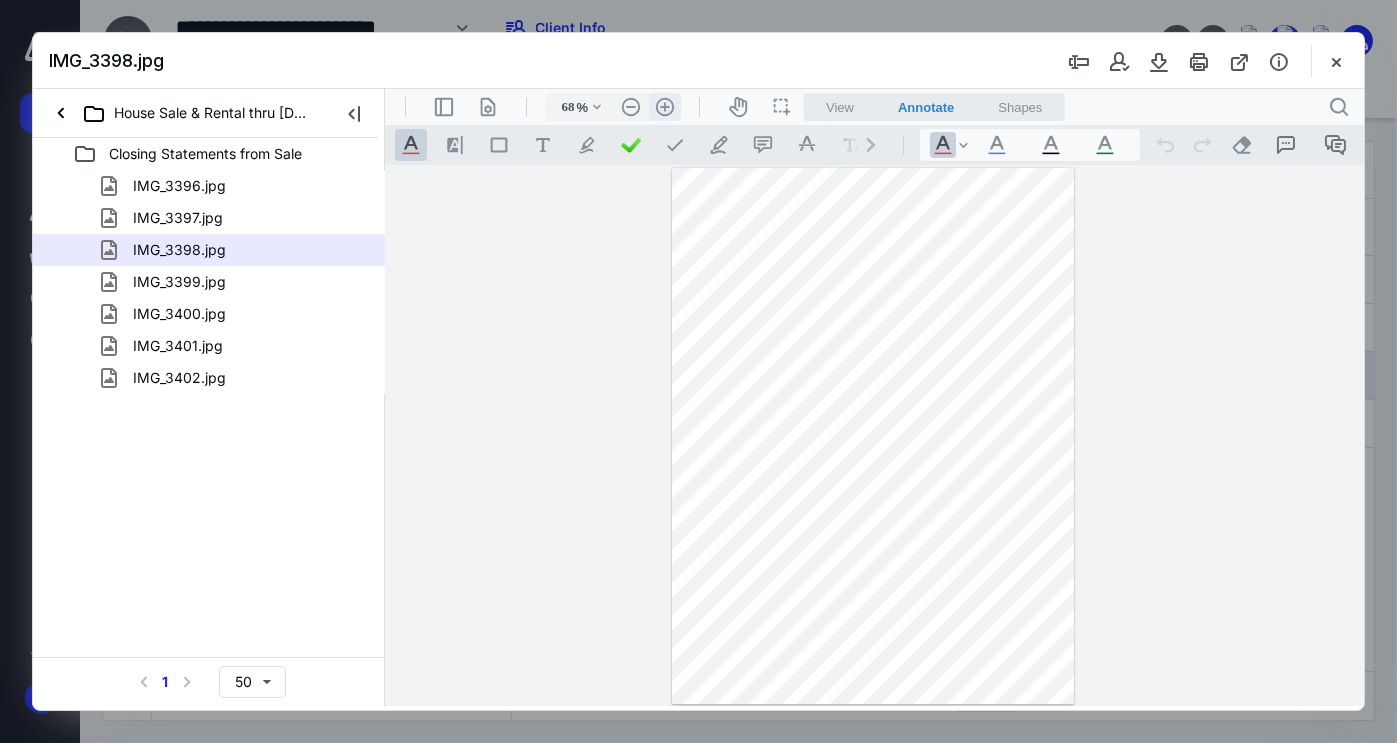 click on ".cls-1{fill:#abb0c4;} icon - header - zoom - in - line" at bounding box center (664, 107) 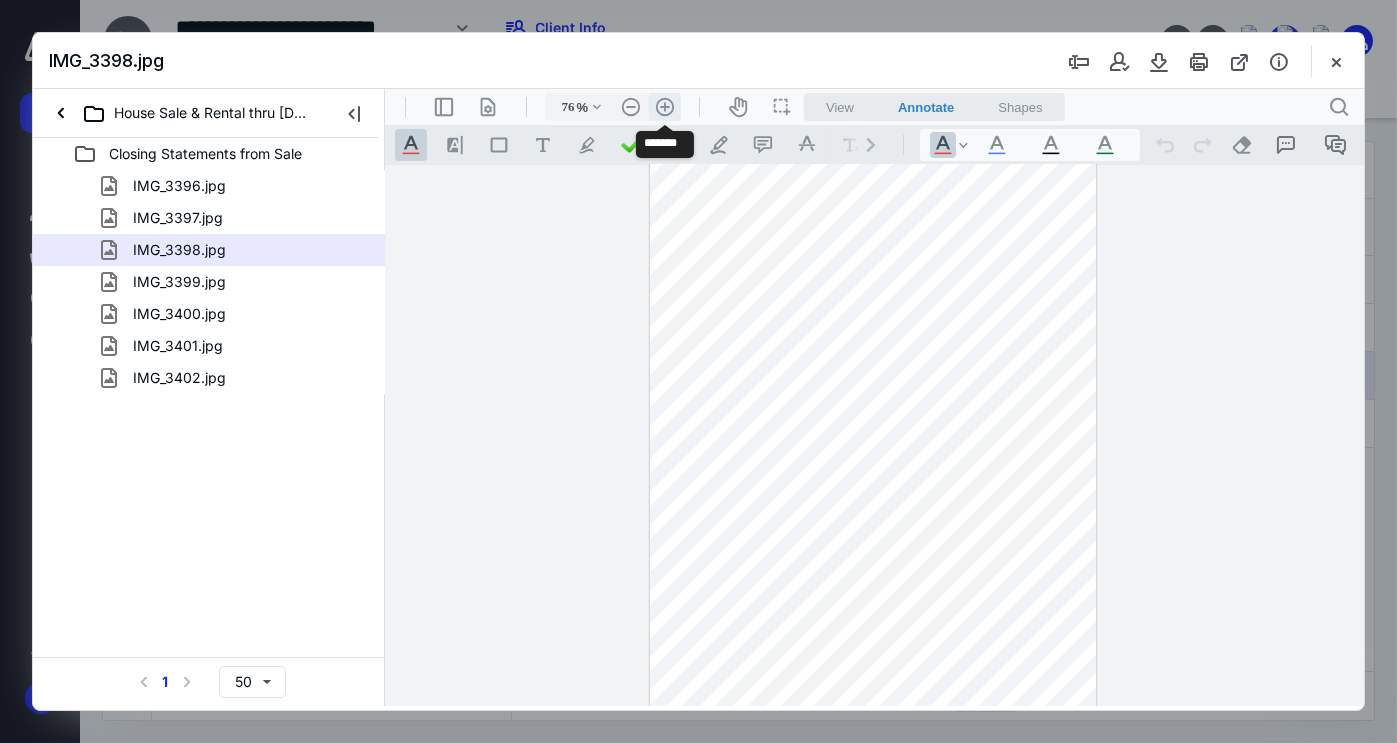 click on ".cls-1{fill:#abb0c4;} icon - header - zoom - in - line" at bounding box center (664, 107) 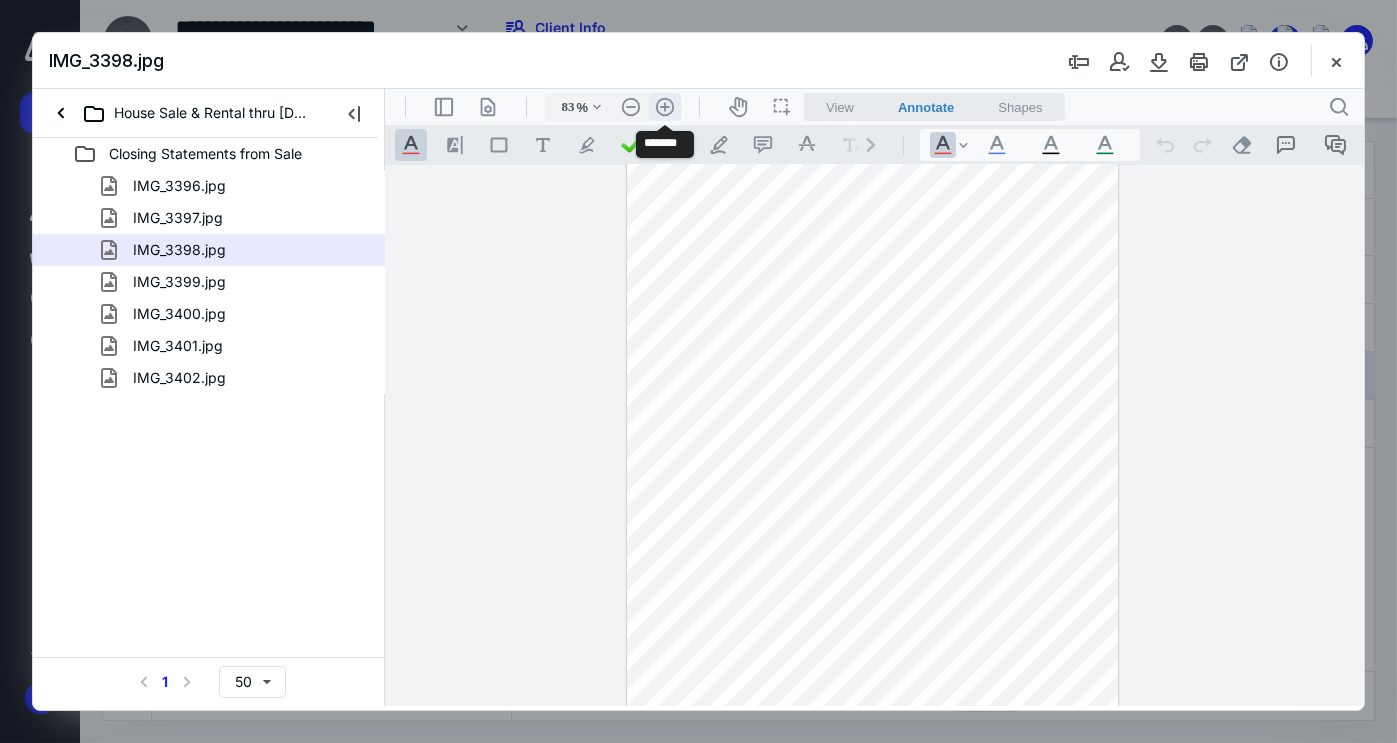 scroll, scrollTop: 50, scrollLeft: 0, axis: vertical 